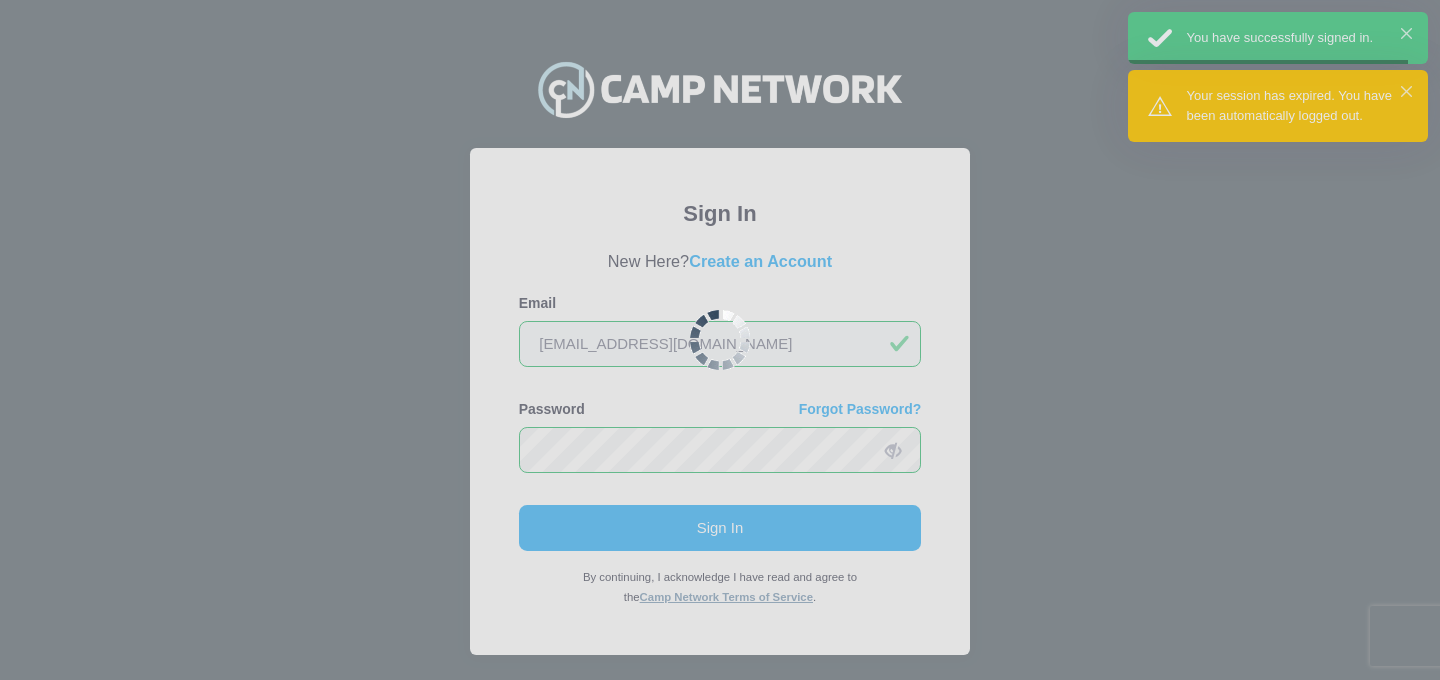 scroll, scrollTop: 0, scrollLeft: 0, axis: both 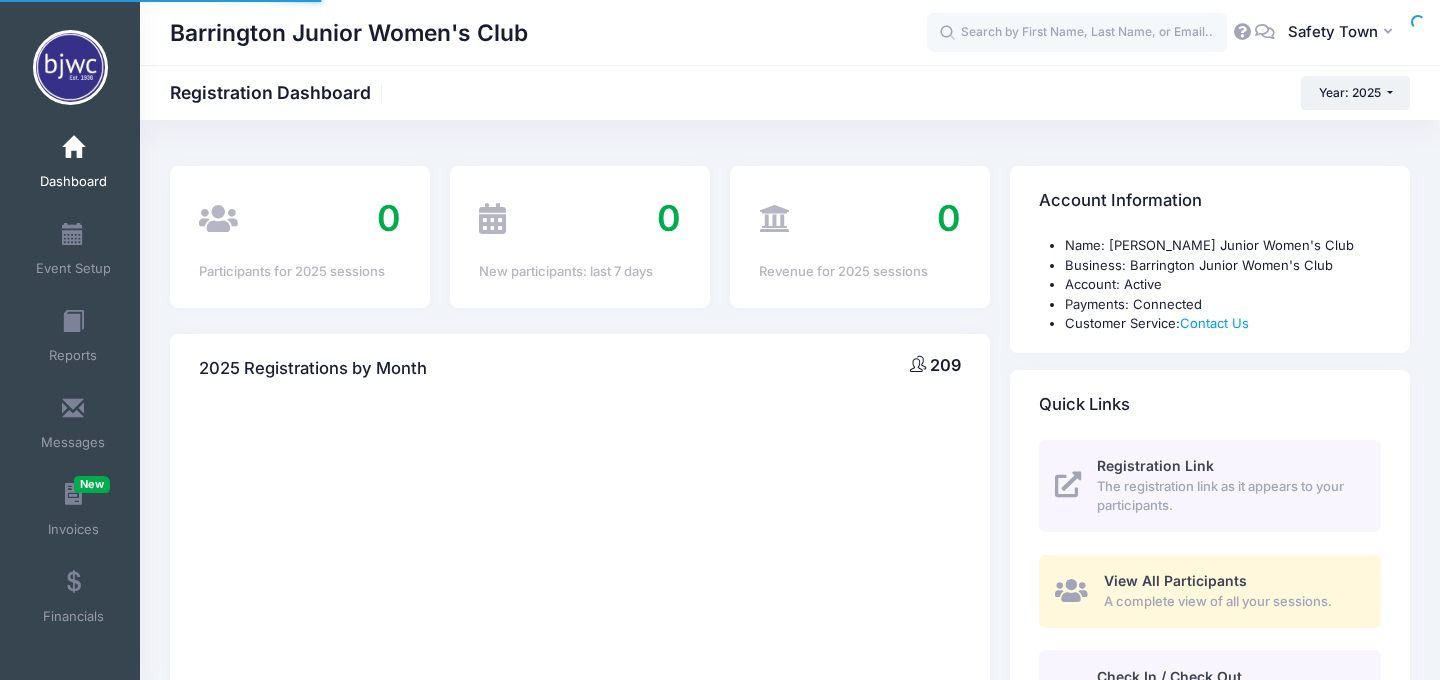 select 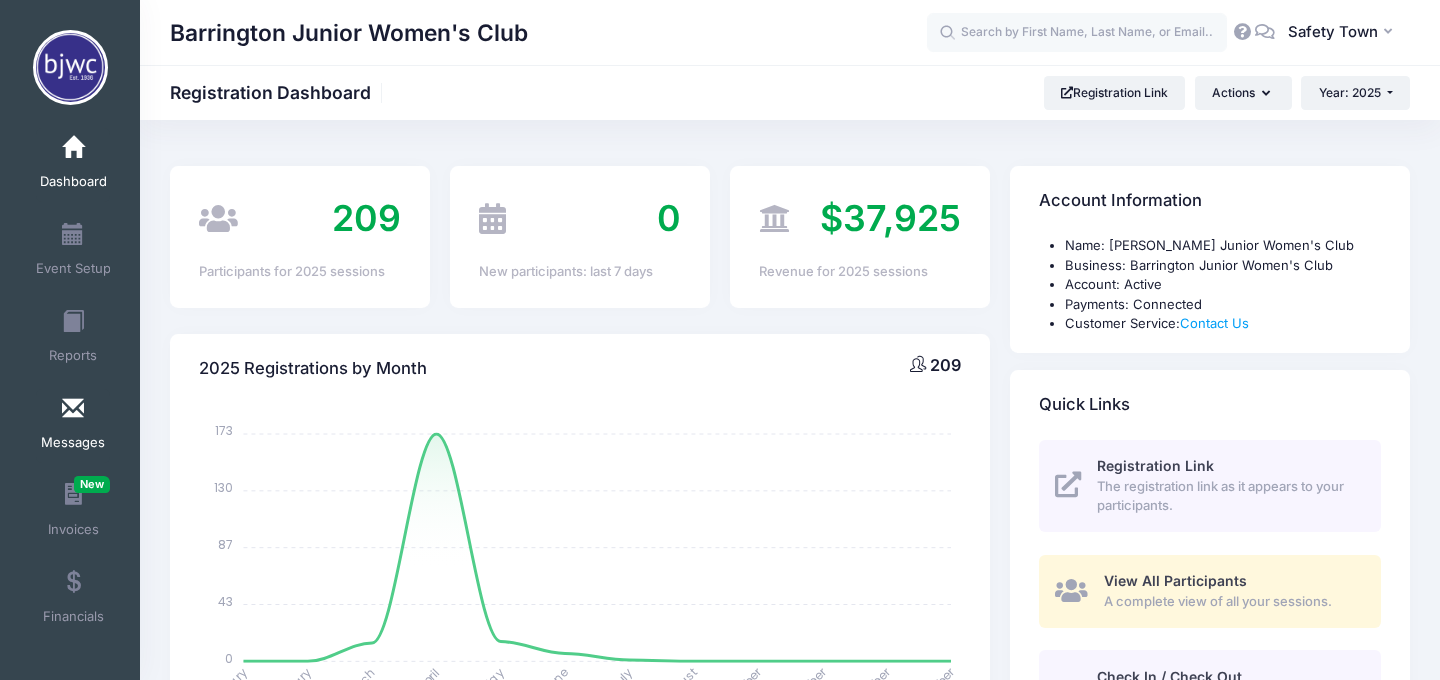 click on "Messages" at bounding box center [73, 426] 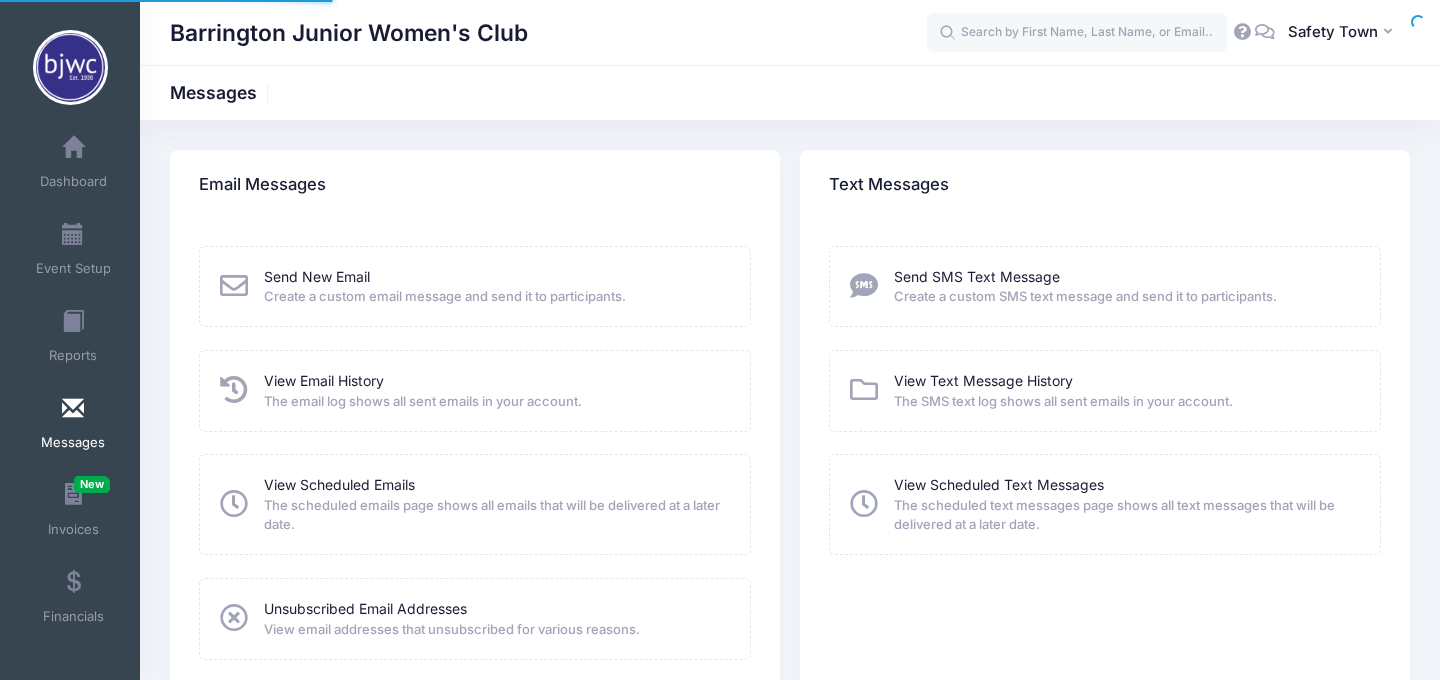scroll, scrollTop: 0, scrollLeft: 0, axis: both 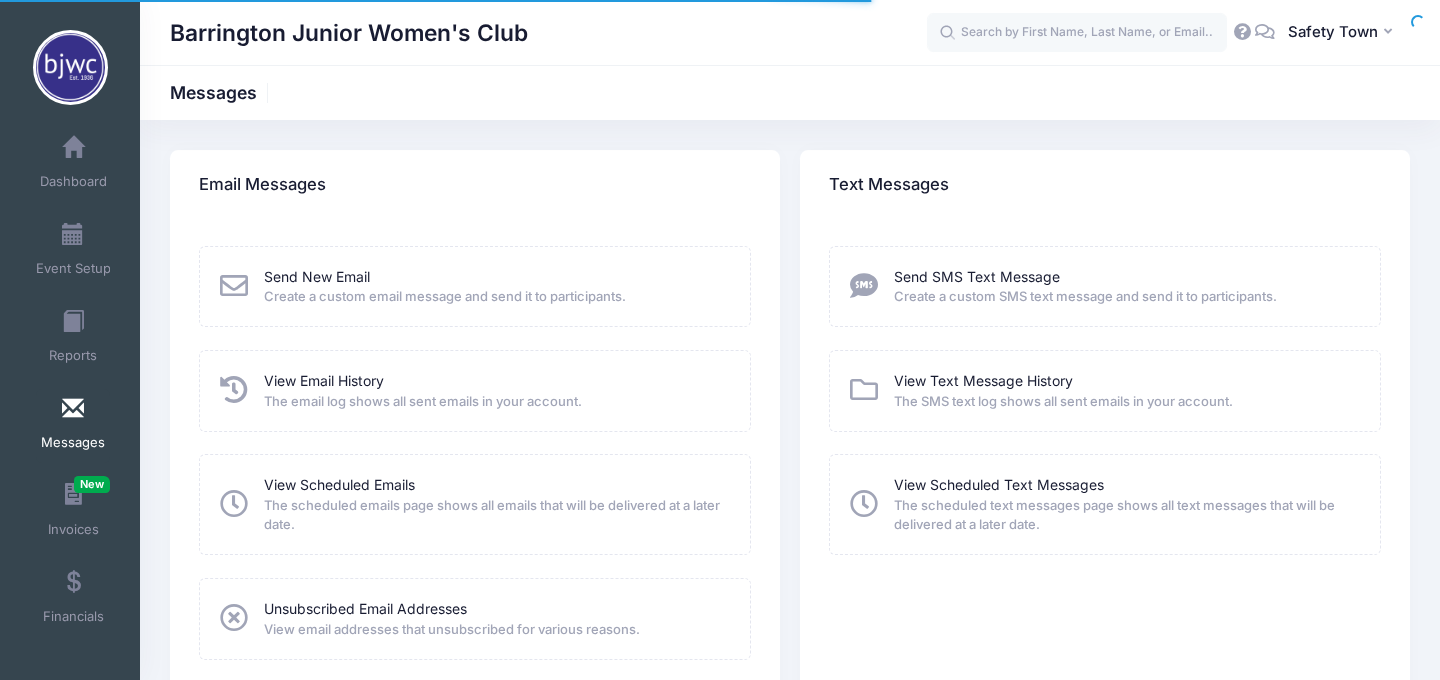 click on "Send New Email Create a custom email message and send it to participants." at bounding box center (426, 287) 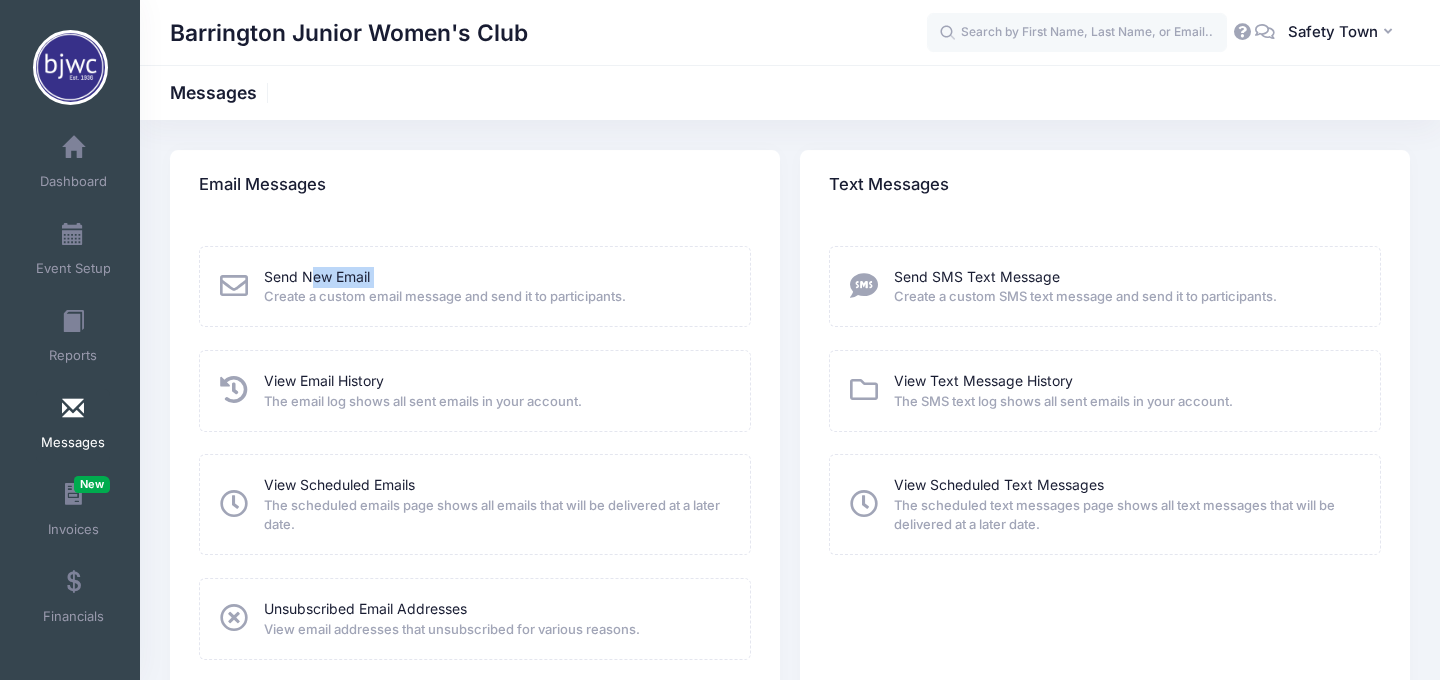 click on "Send New Email Create a custom email message and send it to participants." at bounding box center [445, 287] 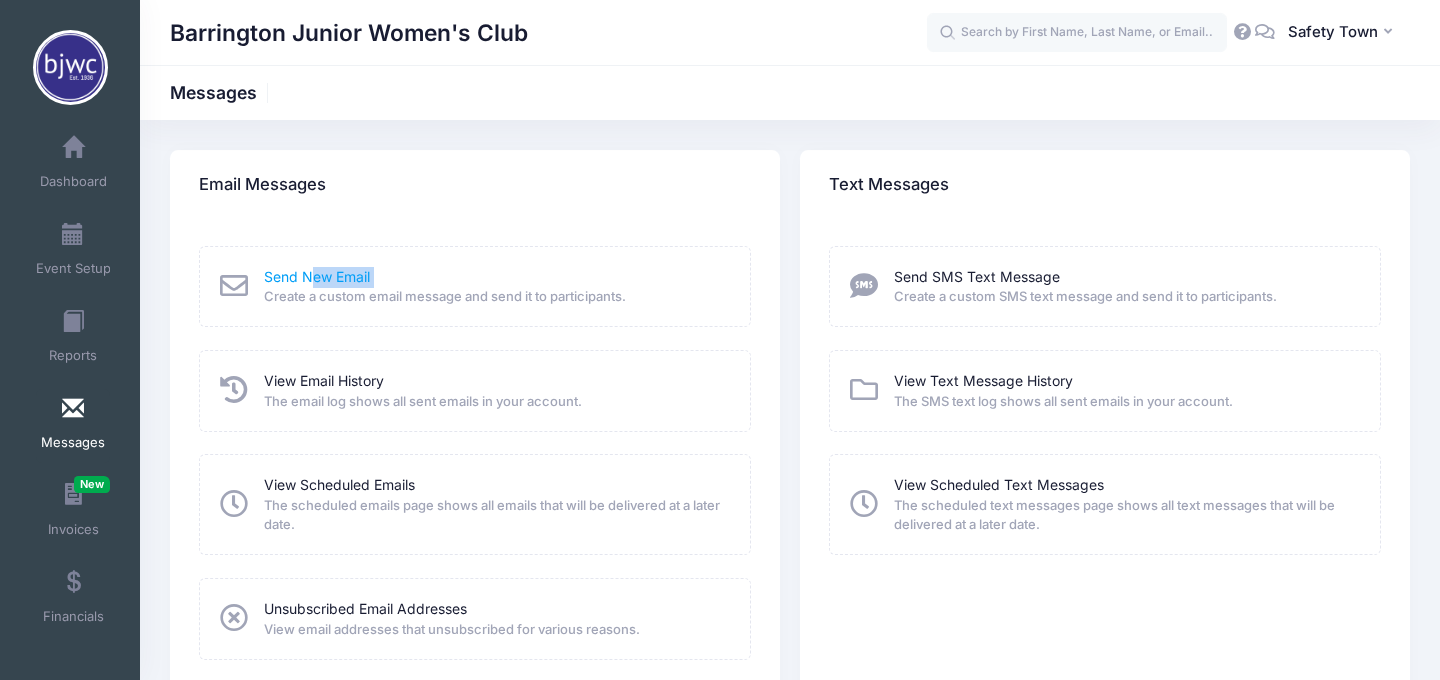 click on "Send New Email" at bounding box center [317, 276] 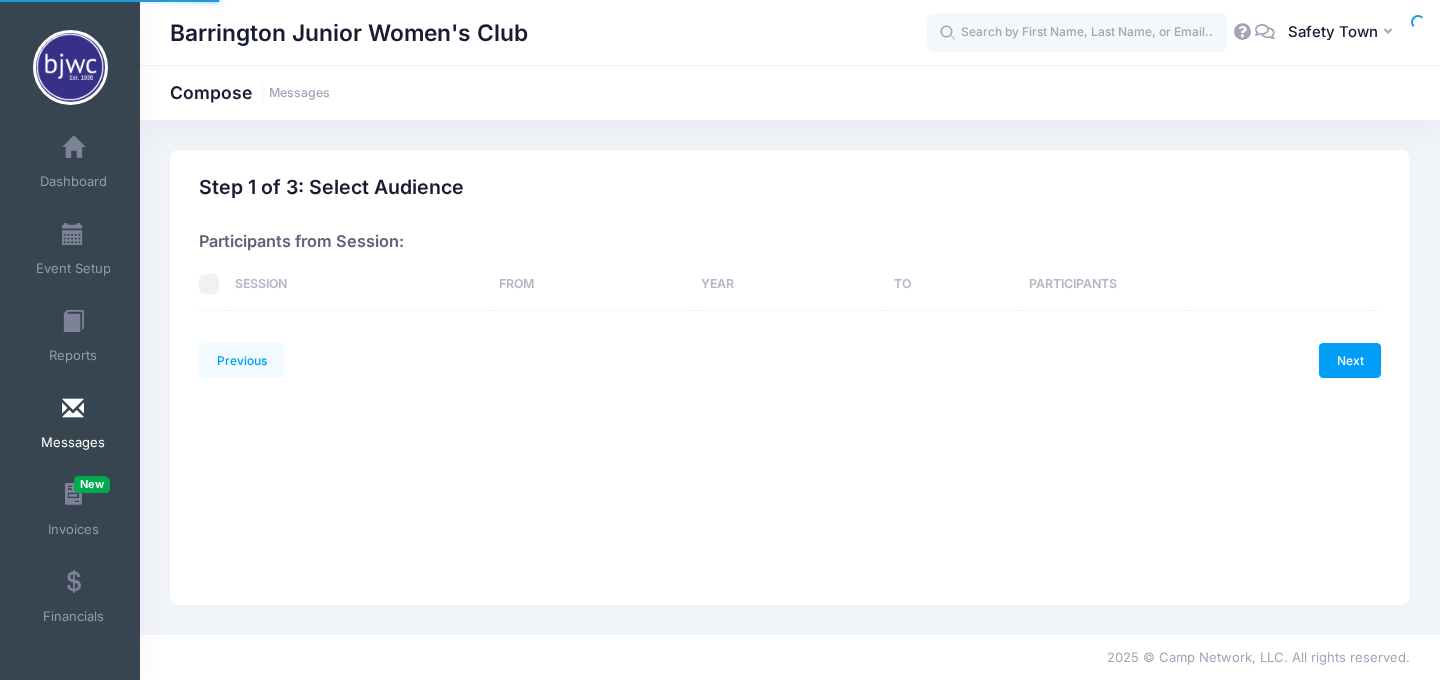 scroll, scrollTop: 0, scrollLeft: 0, axis: both 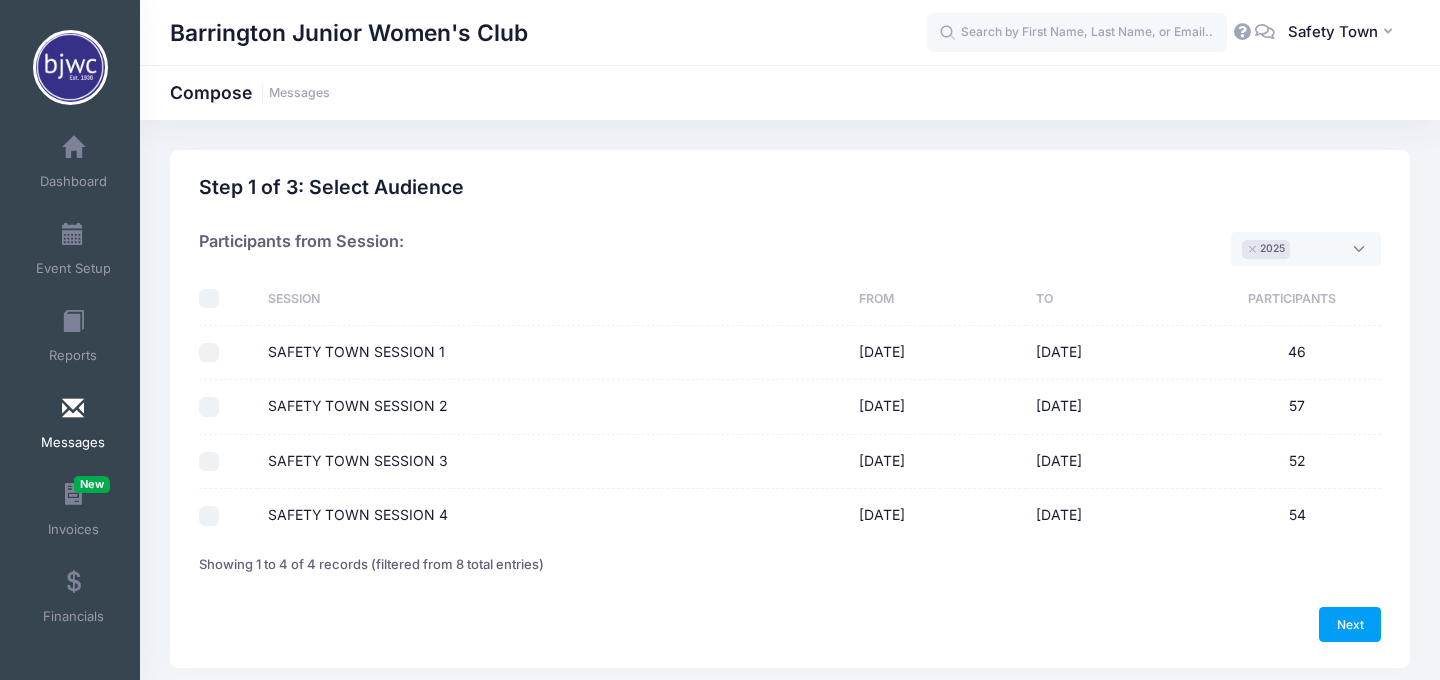 click on "Next" at bounding box center [790, 624] 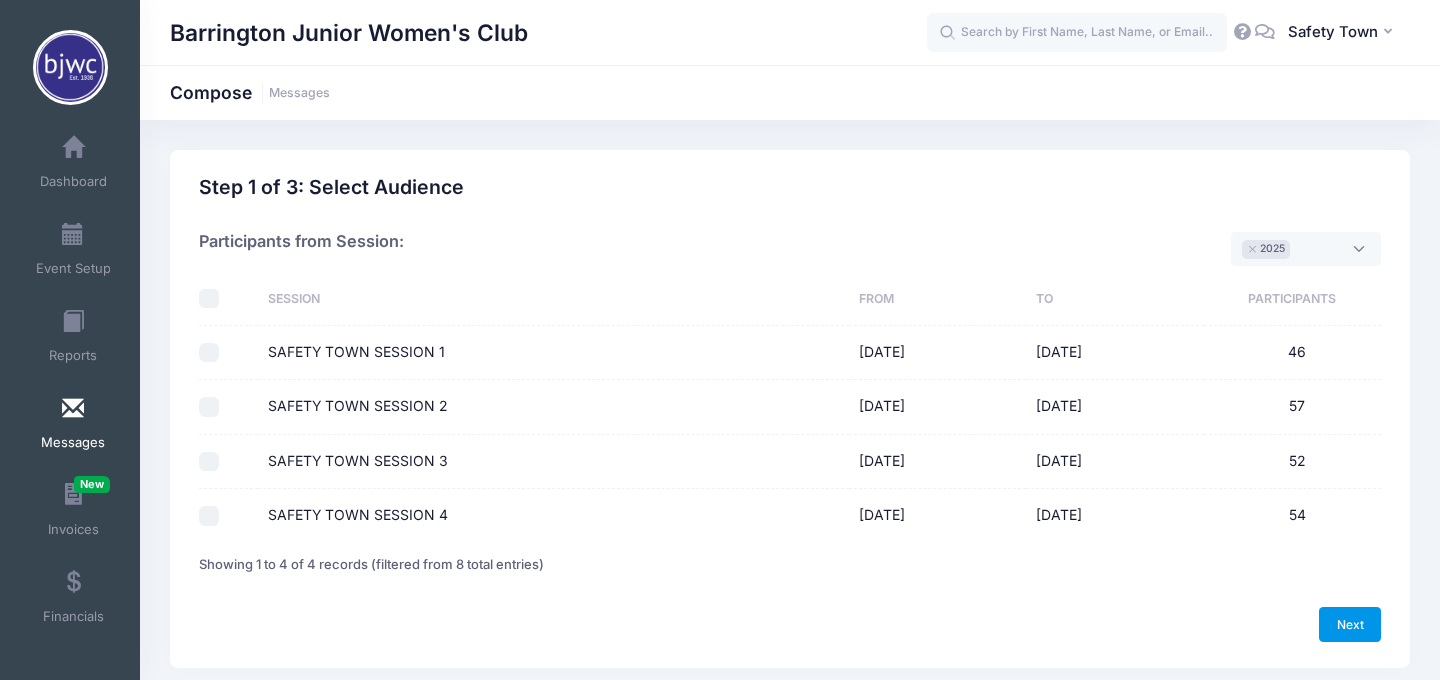 click on "Next" at bounding box center (1350, 624) 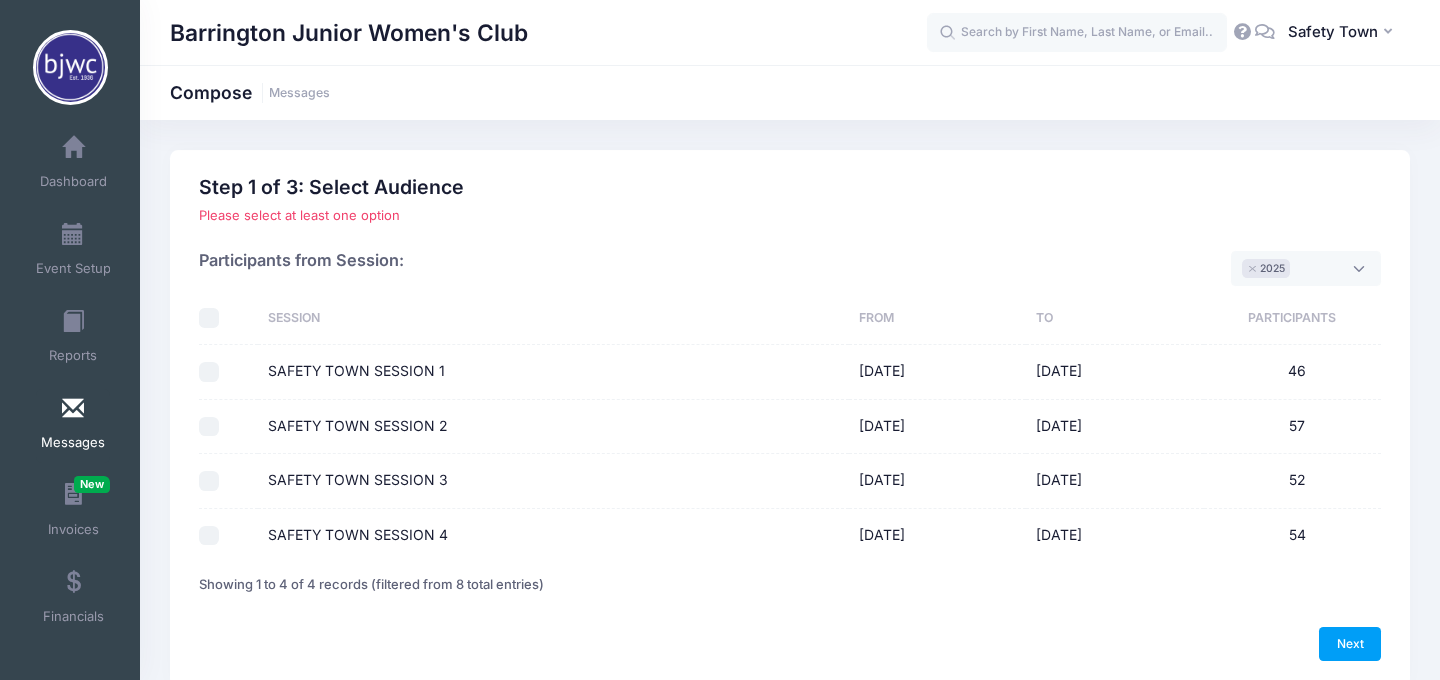 click on "SAFETY TOWN SESSION 3" at bounding box center [209, 481] 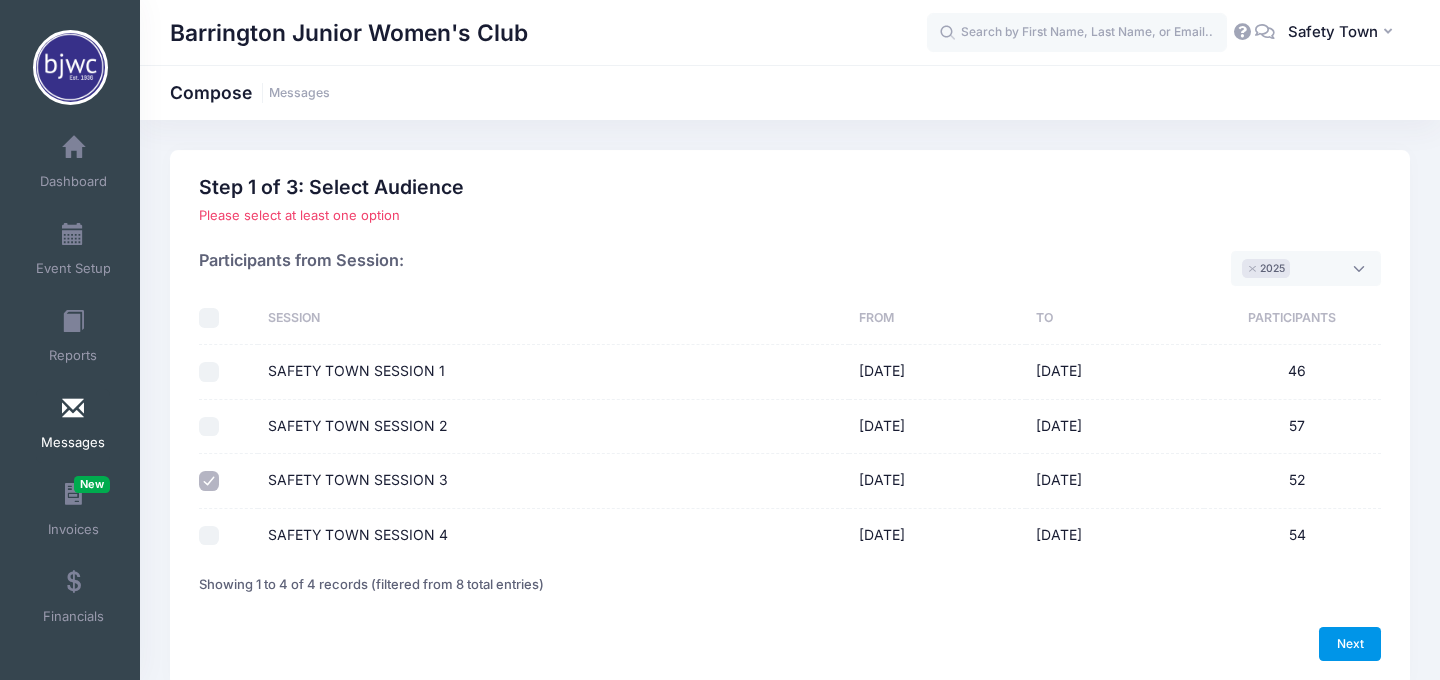 click on "Next" at bounding box center [1350, 644] 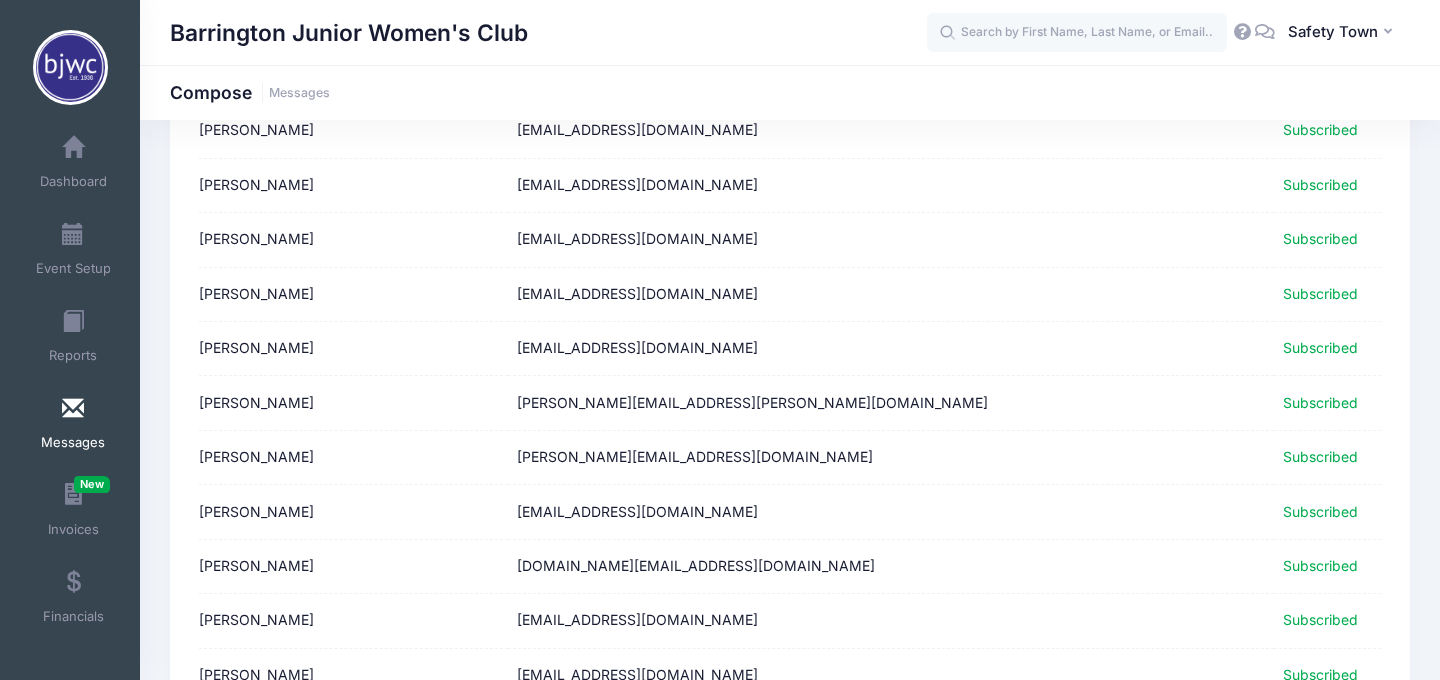 scroll, scrollTop: 2558, scrollLeft: 0, axis: vertical 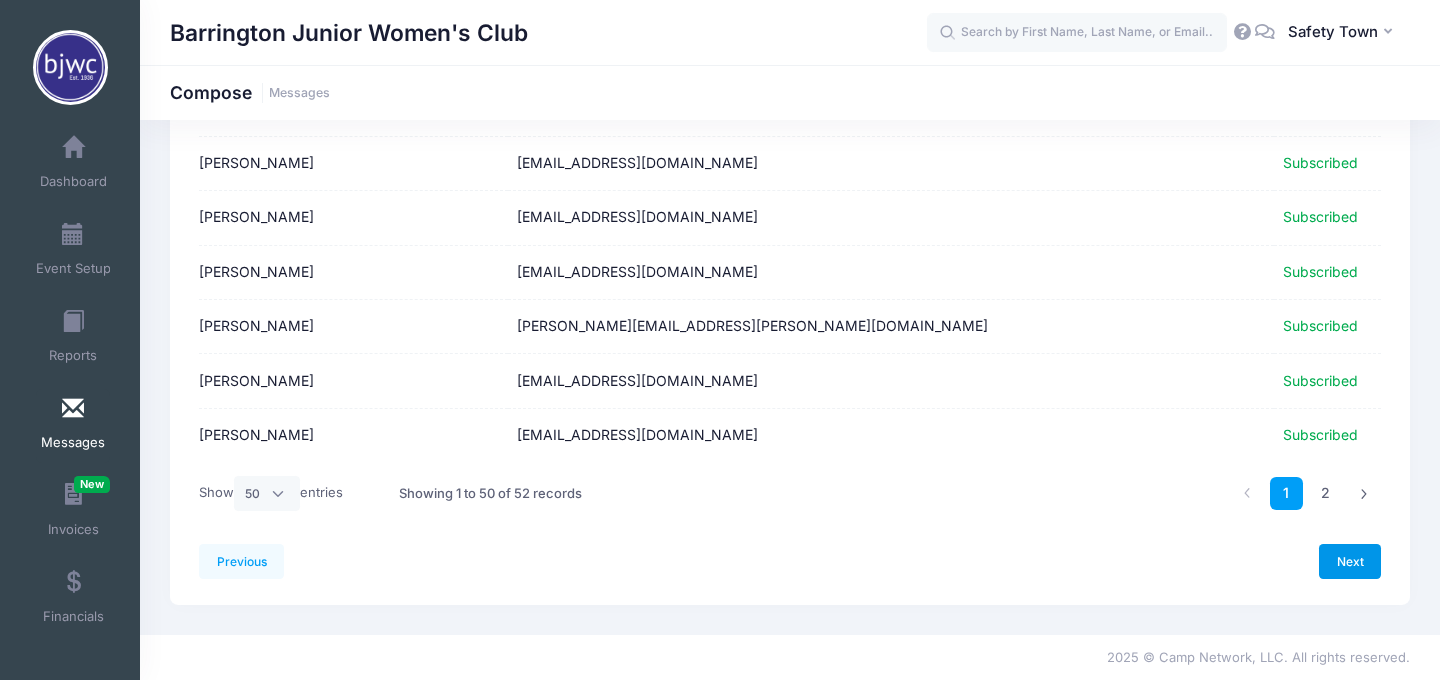 click on "Next" at bounding box center (1350, 561) 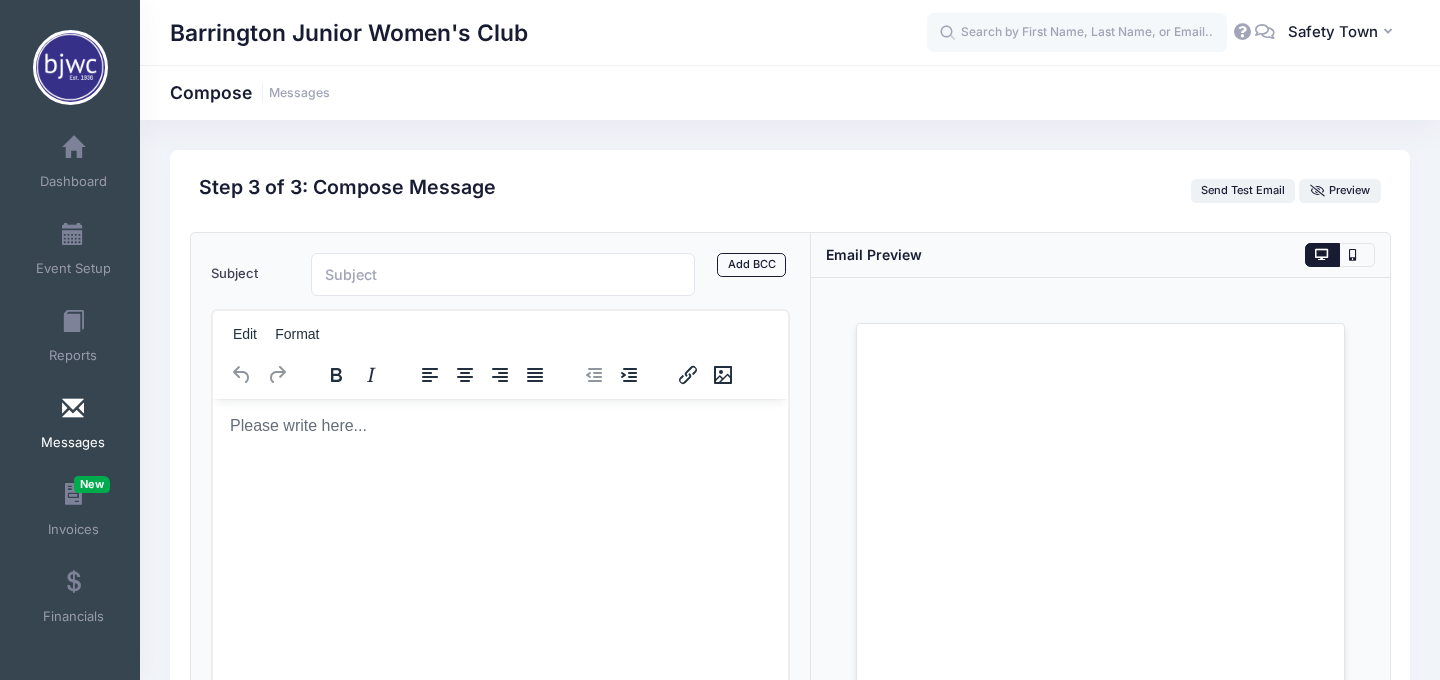 scroll, scrollTop: 0, scrollLeft: 0, axis: both 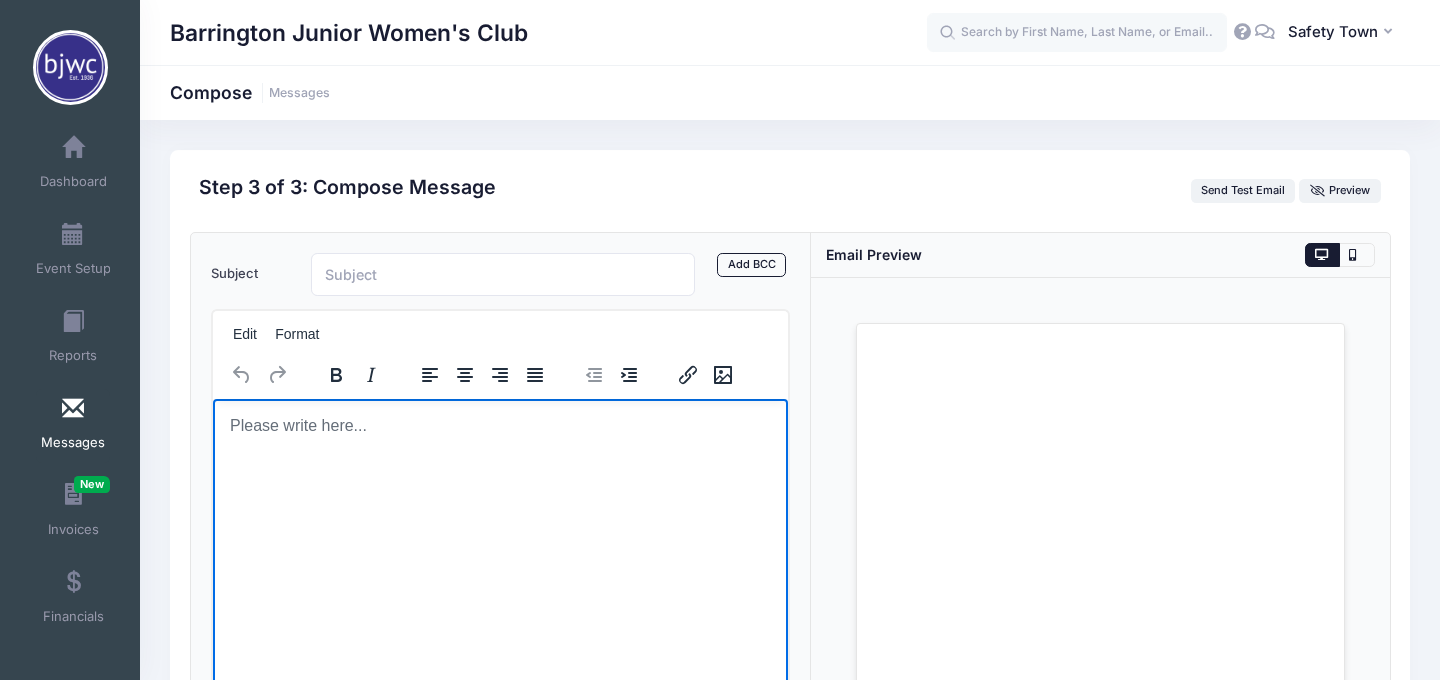 click at bounding box center [499, 425] 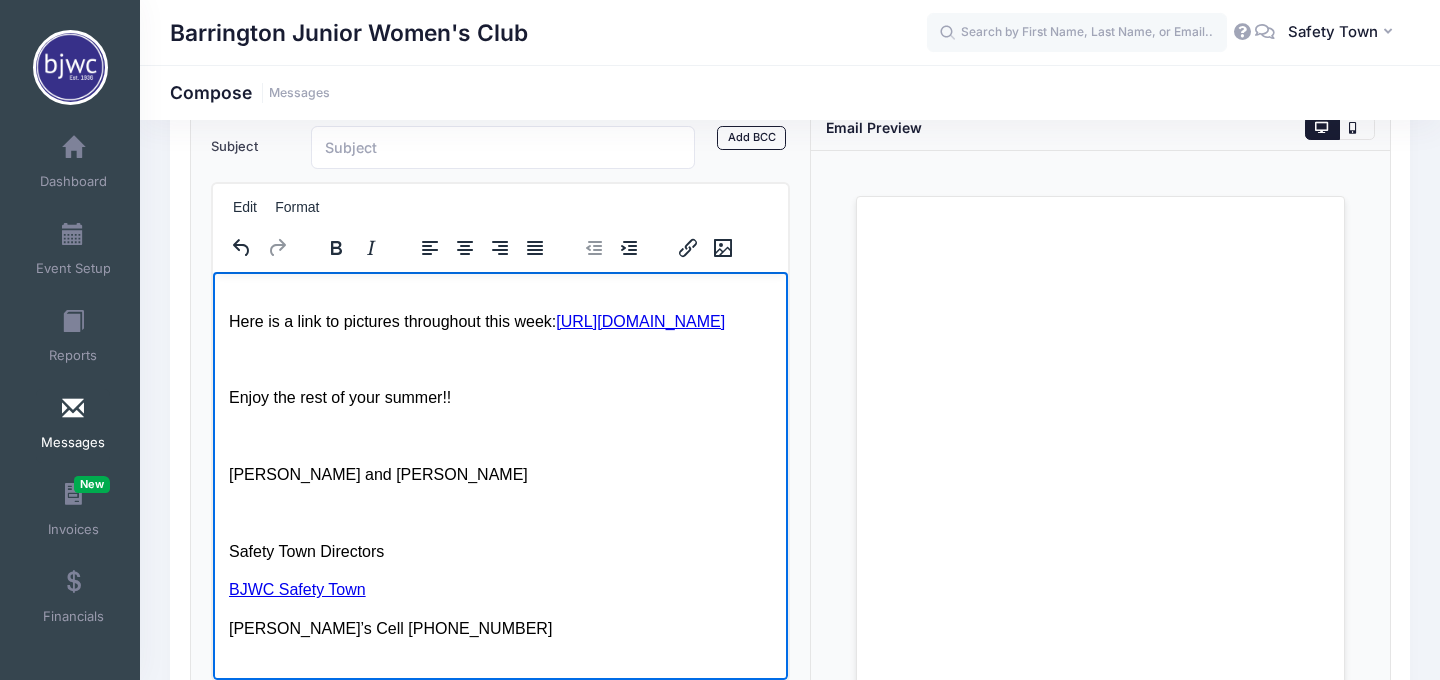 scroll, scrollTop: 240, scrollLeft: 0, axis: vertical 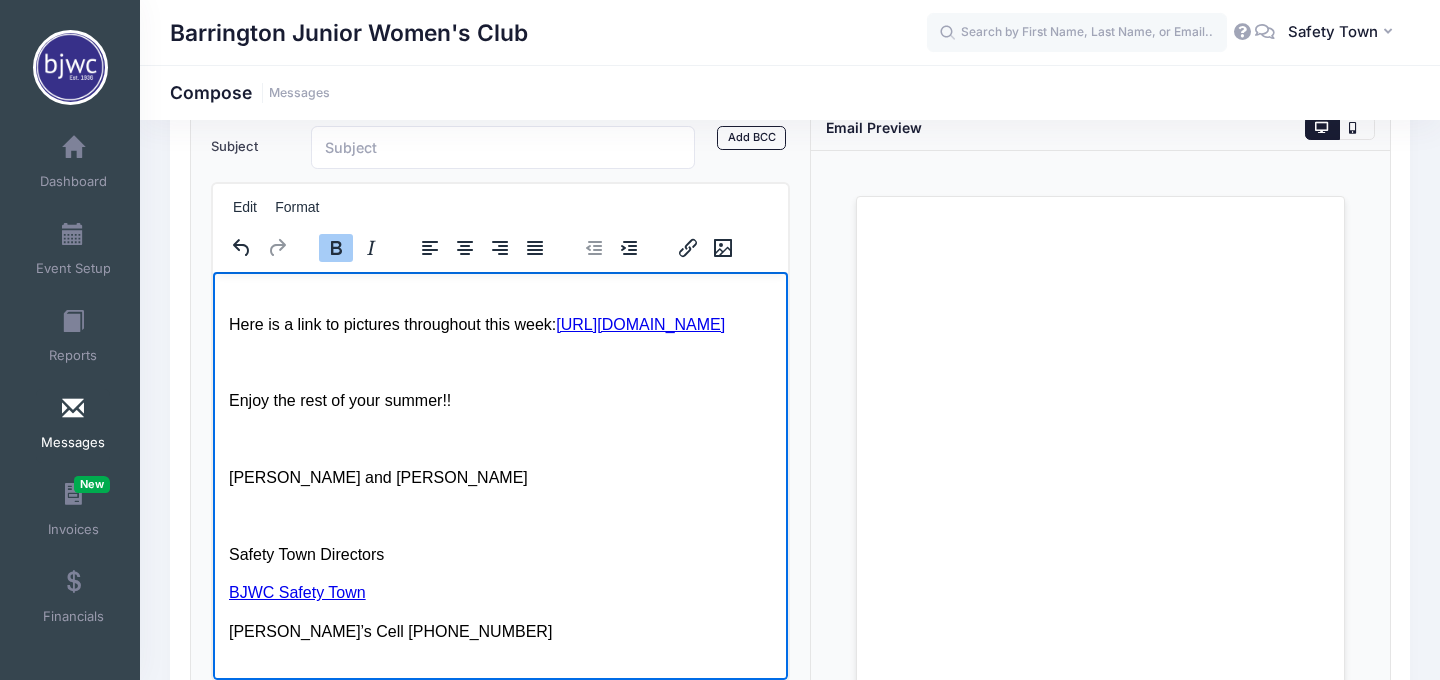 click at bounding box center [499, 515] 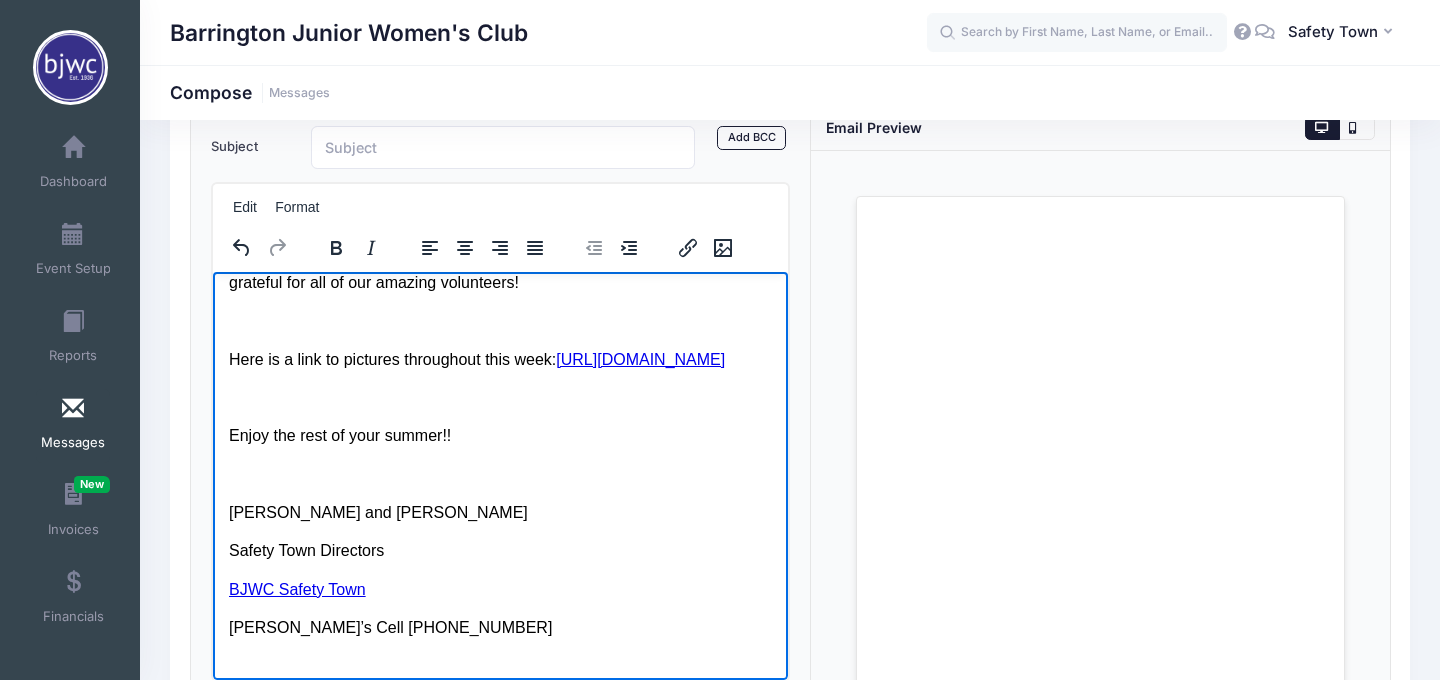 scroll, scrollTop: 241, scrollLeft: 0, axis: vertical 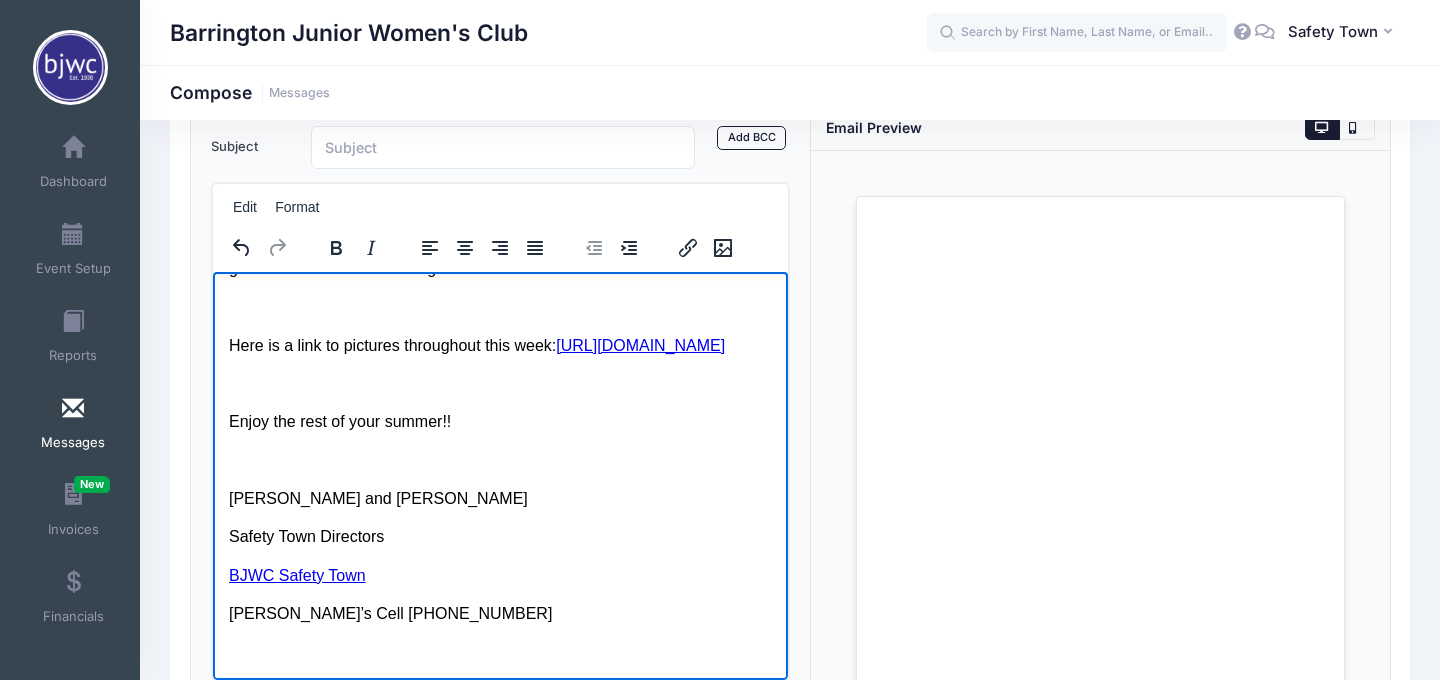 click at bounding box center (499, 383) 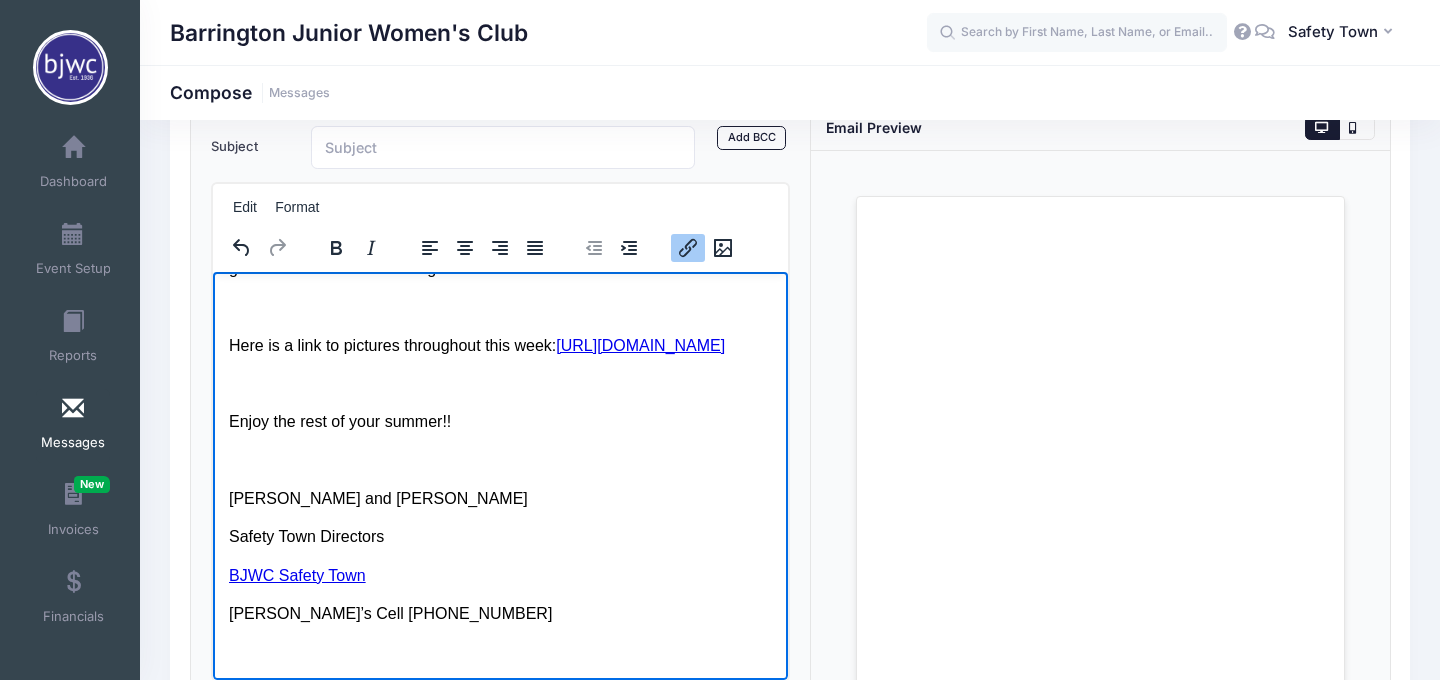 scroll, scrollTop: 203, scrollLeft: 0, axis: vertical 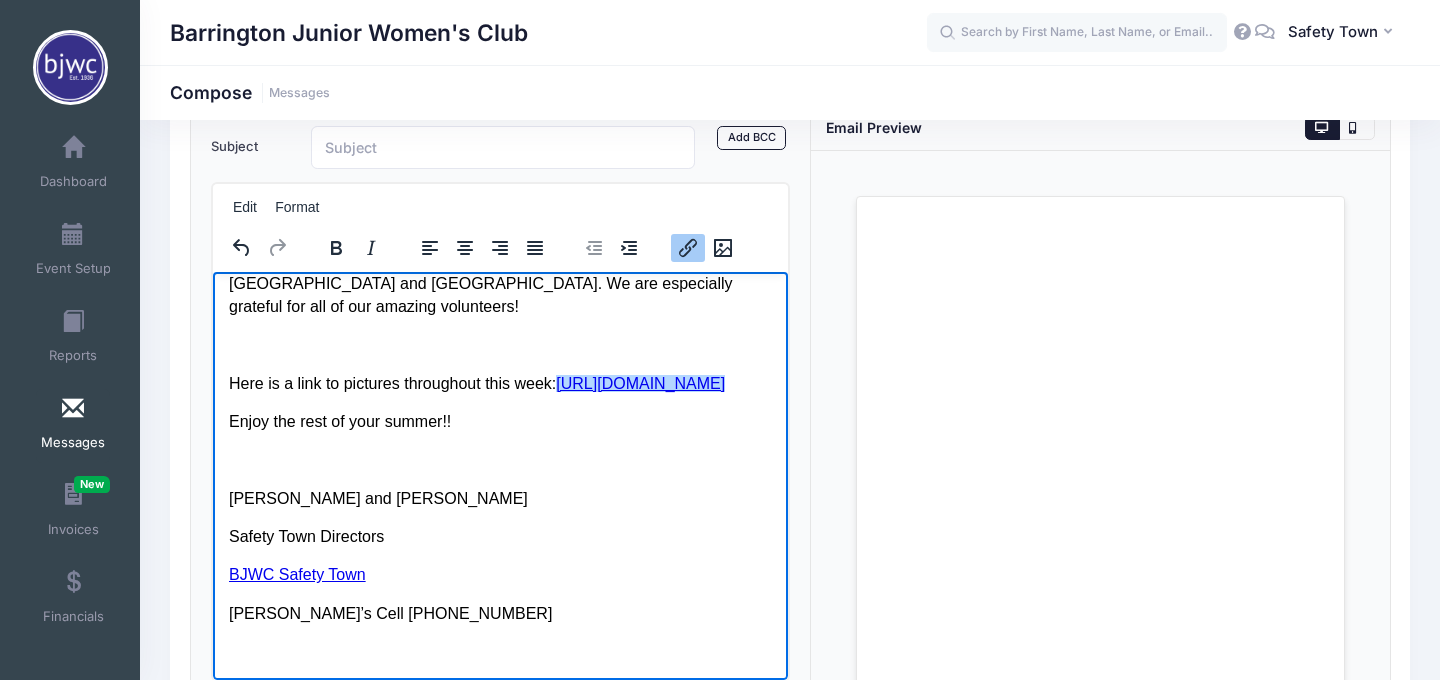 click on "Here is a link to pictures throughout this week:   https://photos.app.goo.gl/1bd9nagQCF5V1Ety6﻿" at bounding box center [499, 383] 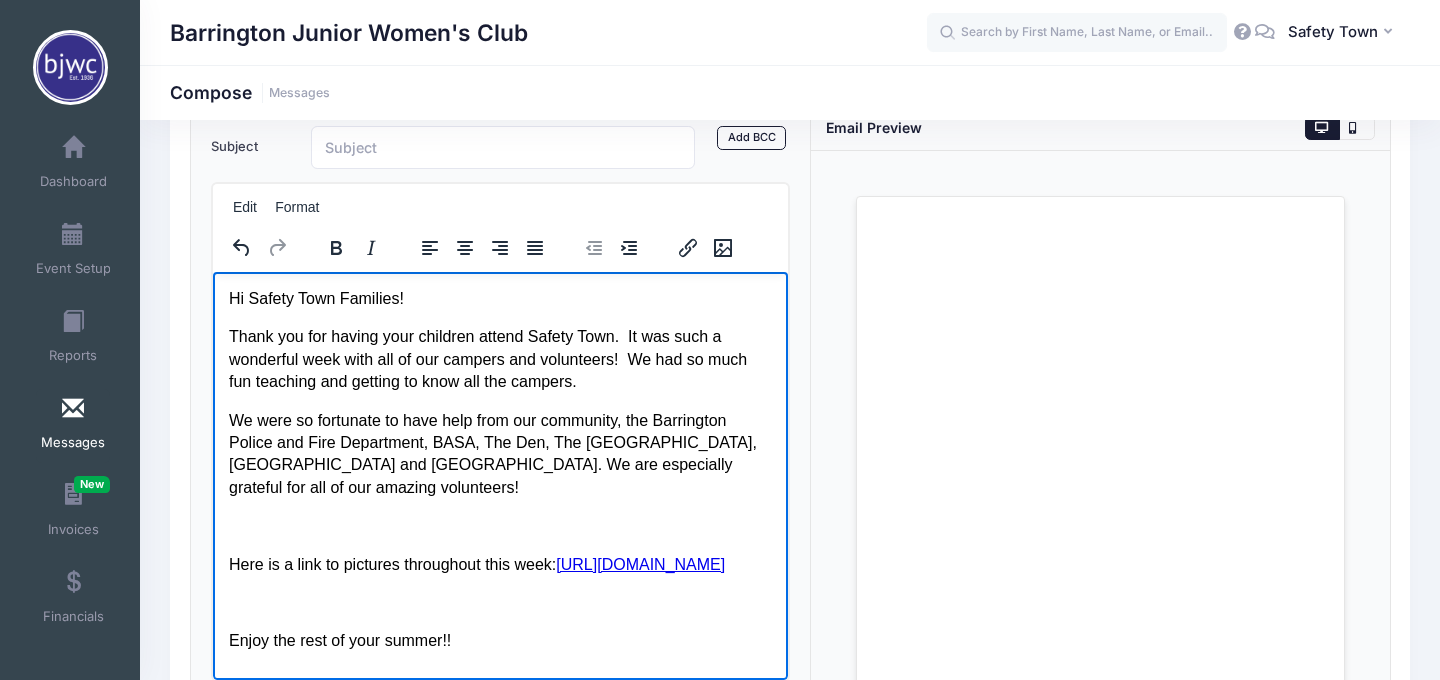 scroll, scrollTop: 0, scrollLeft: 0, axis: both 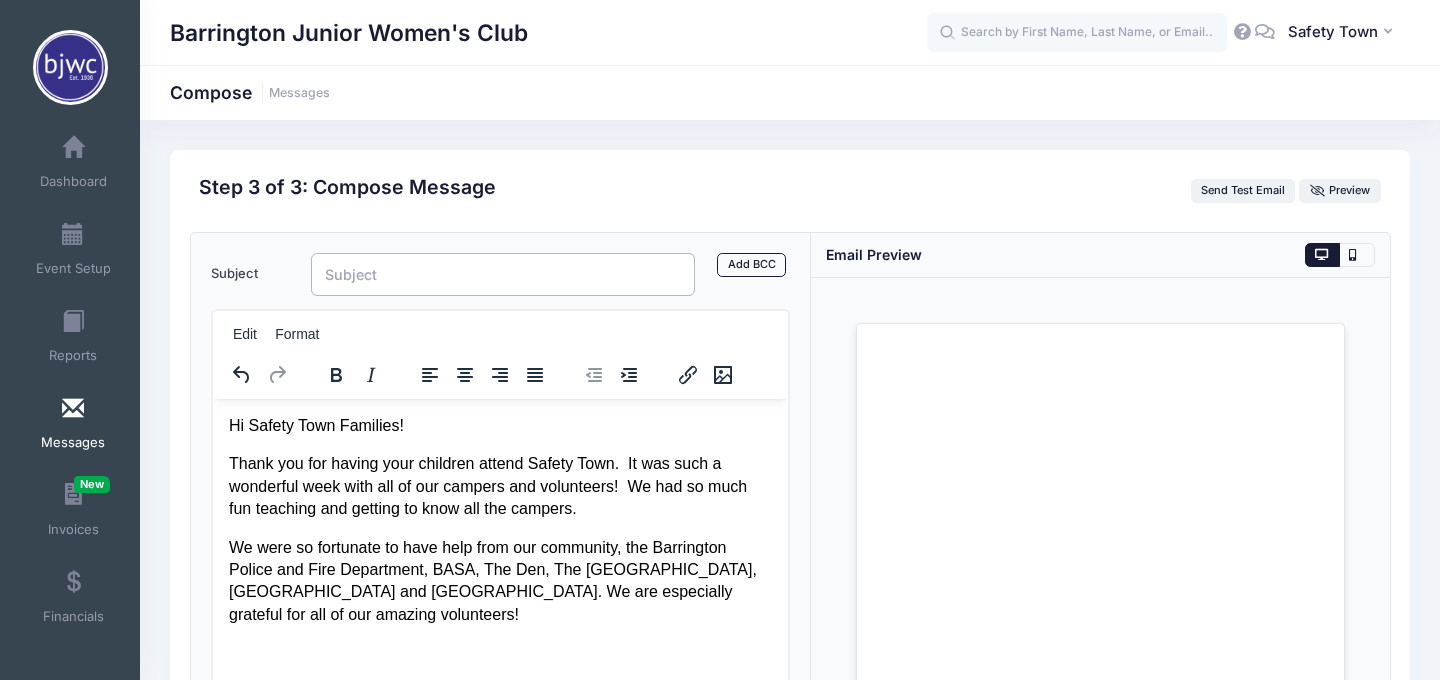 click on "Subject" at bounding box center (503, 274) 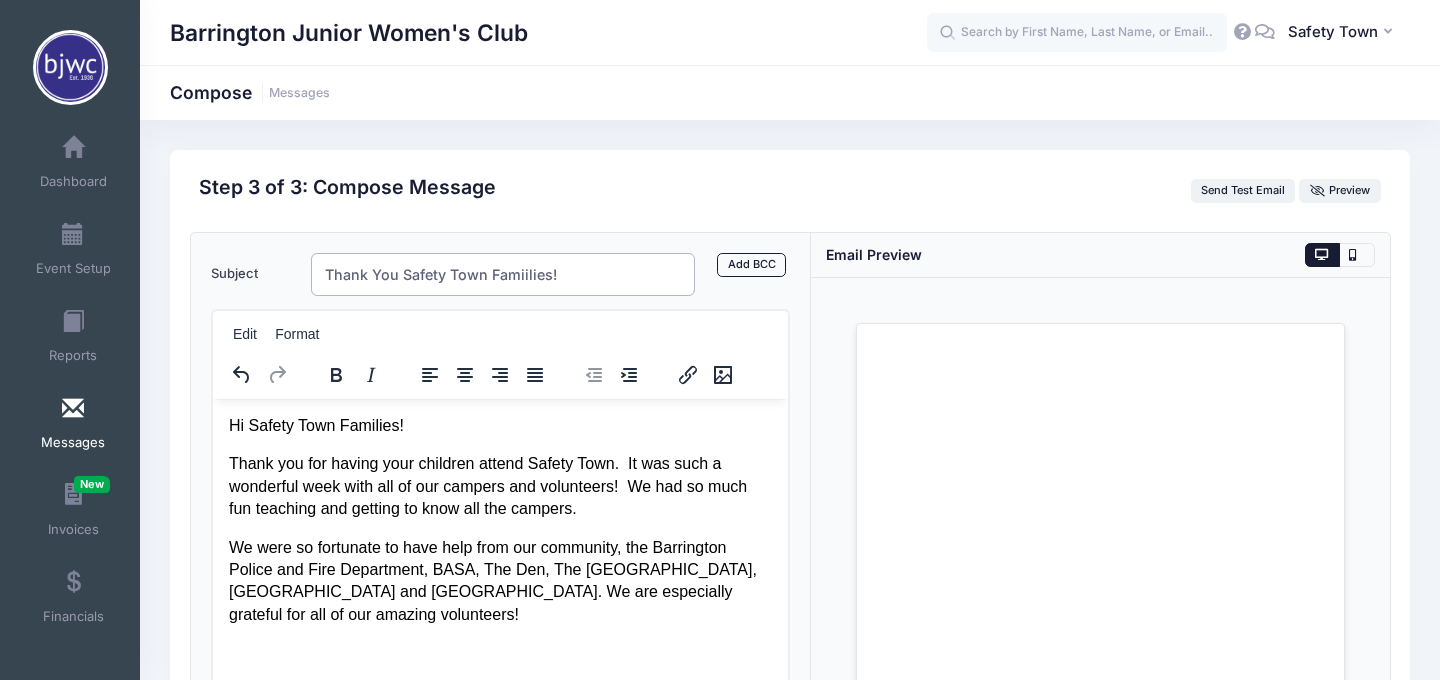 click on "Thank You Safety Town Famiilies!" at bounding box center [503, 274] 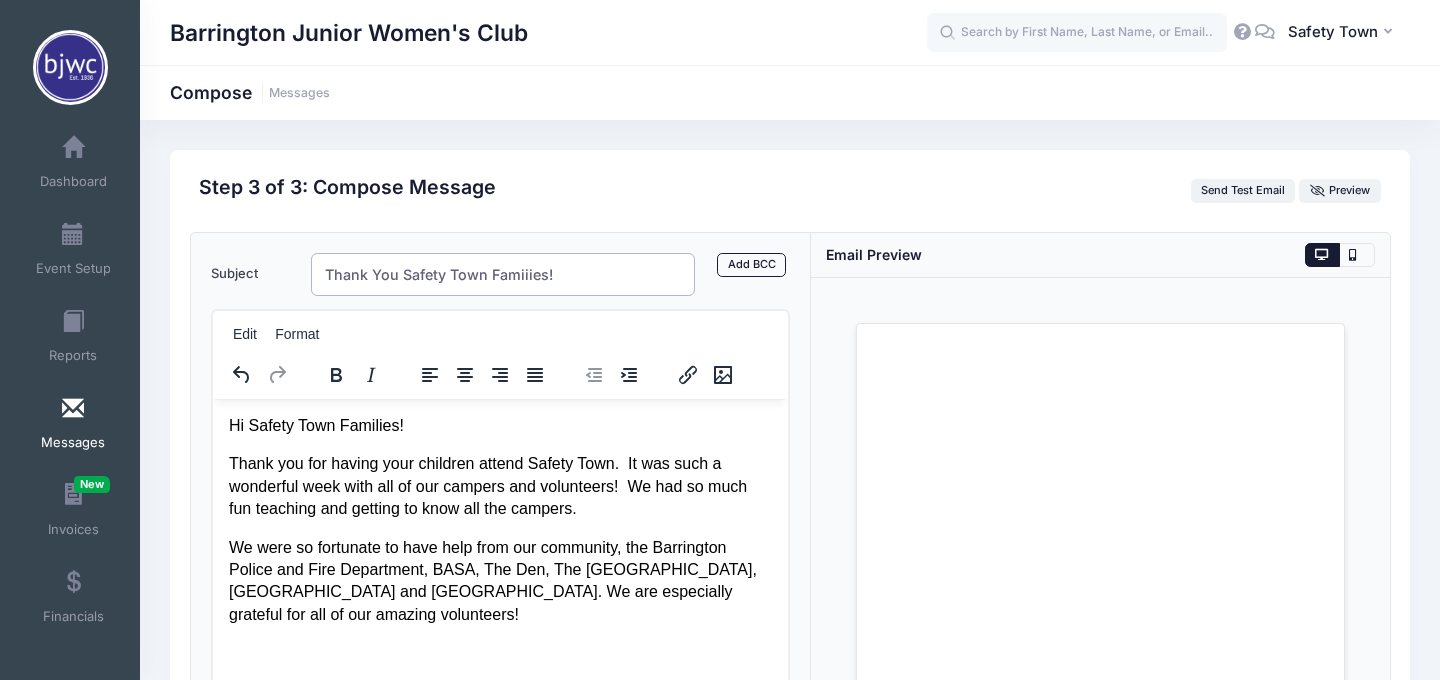 type on "Thank You Safety Town Famiiies!" 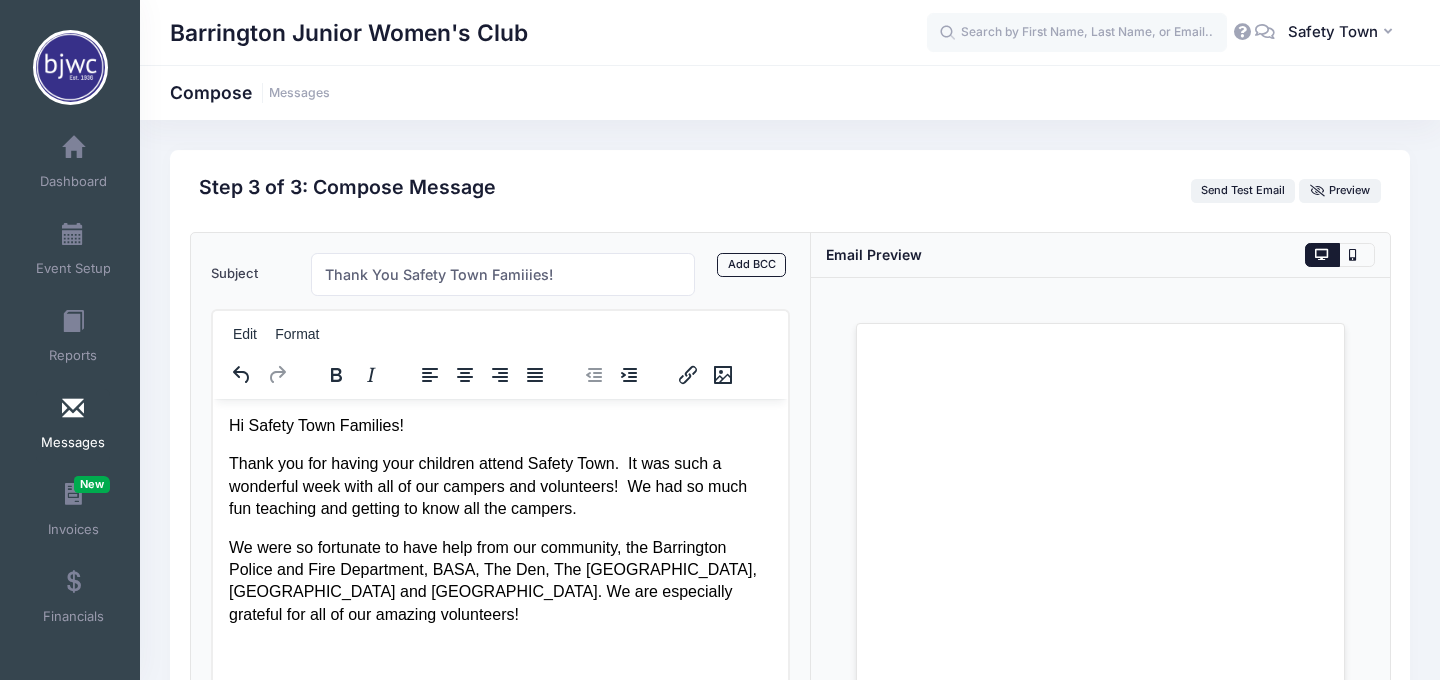 click on "Thank you for having your children attend Safety Town.  It was such a wonderful week with all of our campers and volunteers!  We had so much fun teaching and getting to know all the campers." at bounding box center (499, 485) 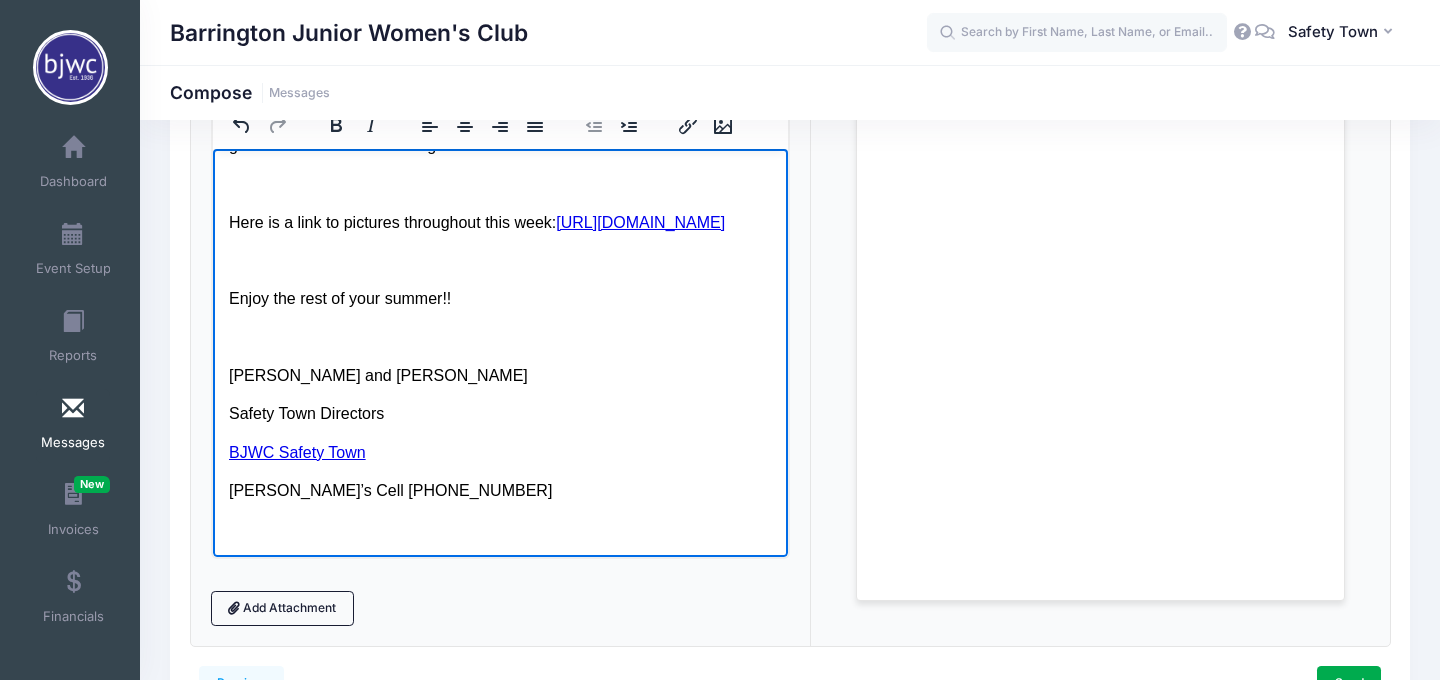 scroll, scrollTop: 372, scrollLeft: 0, axis: vertical 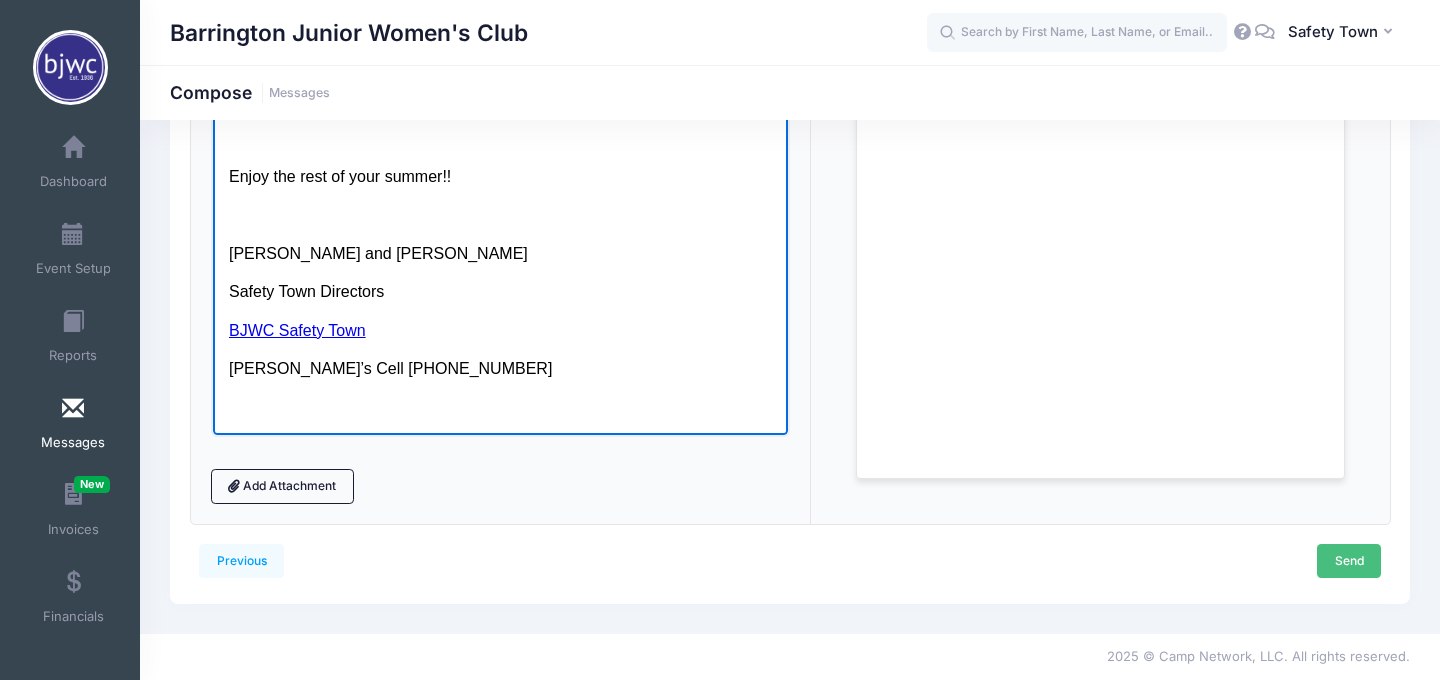 click on "Send" at bounding box center (1349, 561) 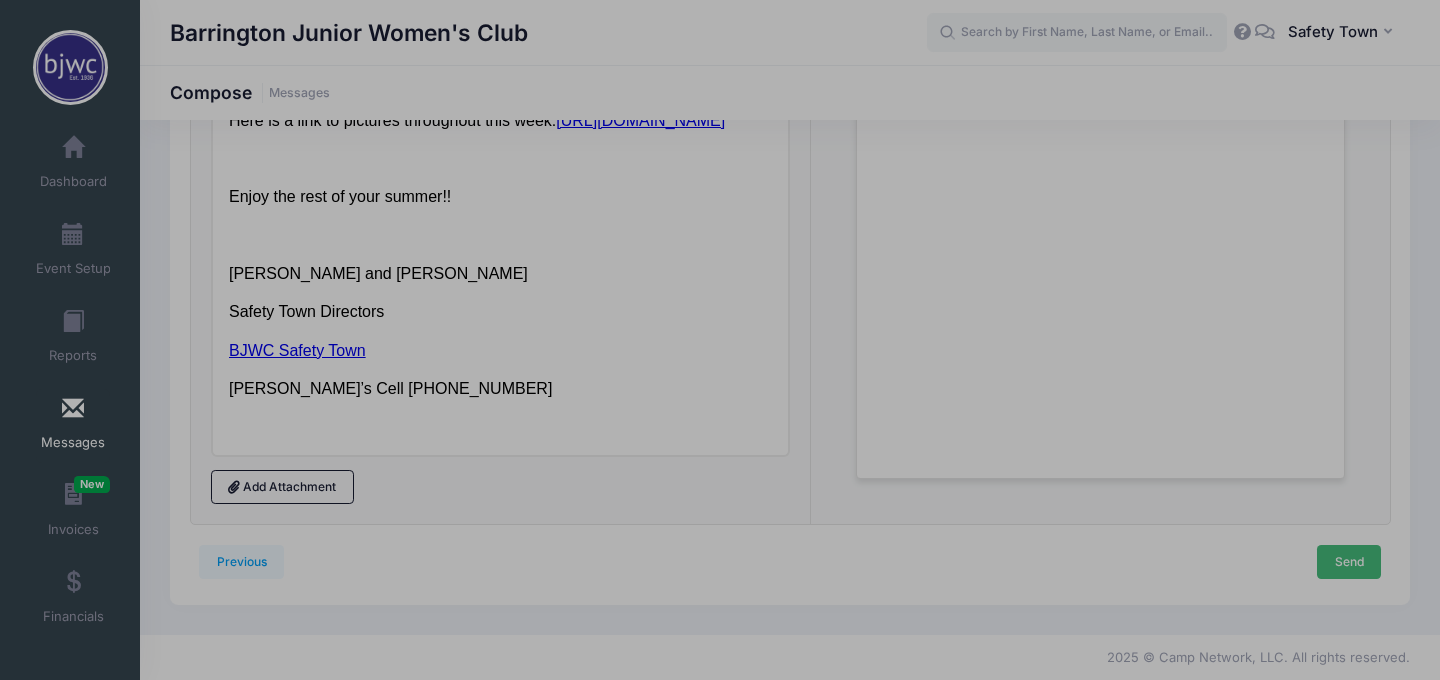 scroll, scrollTop: 0, scrollLeft: 0, axis: both 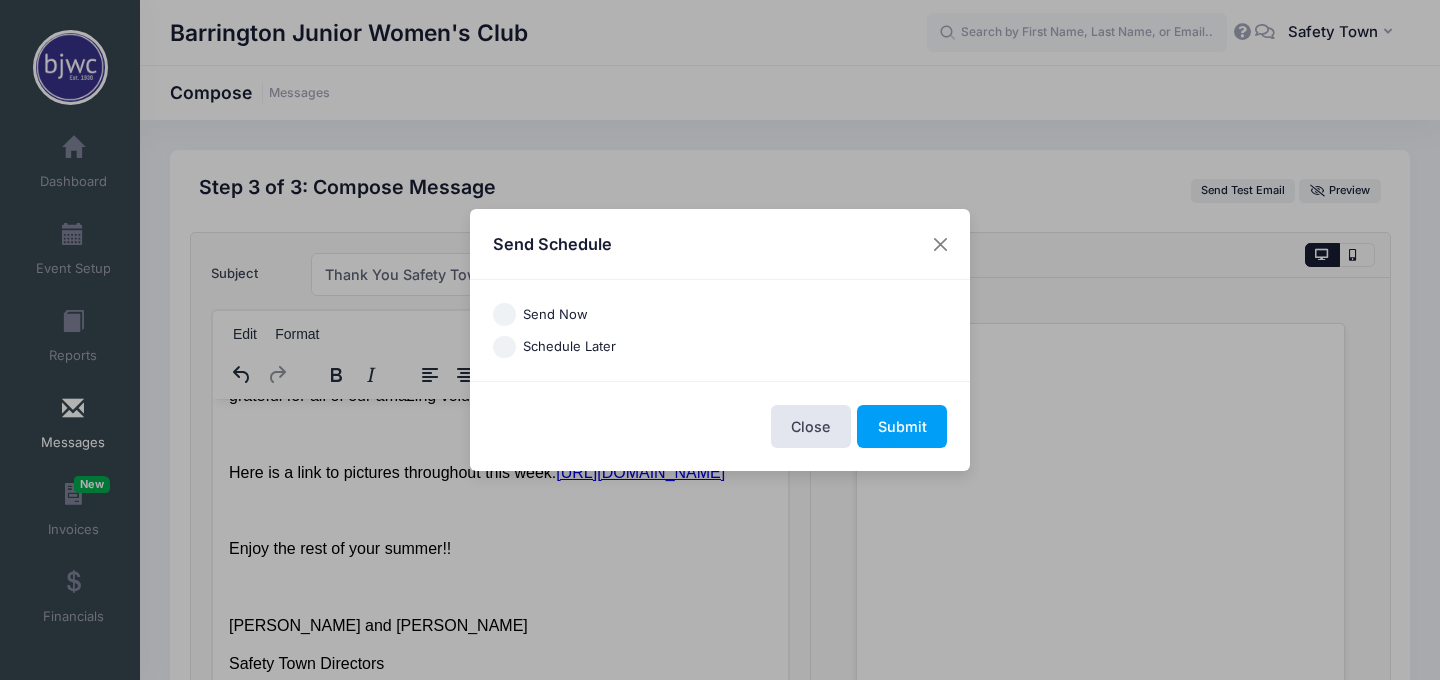 click on "Send Now" at bounding box center (555, 315) 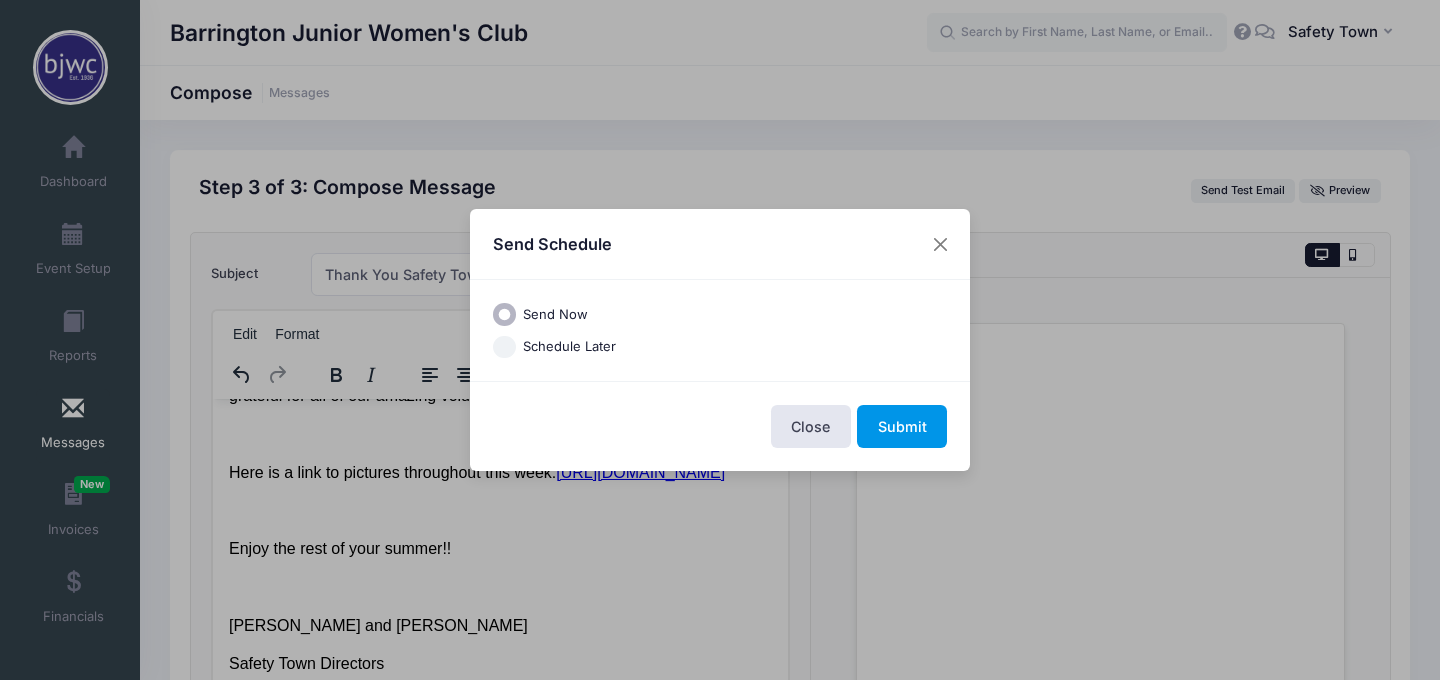 click on "Submit" at bounding box center (902, 426) 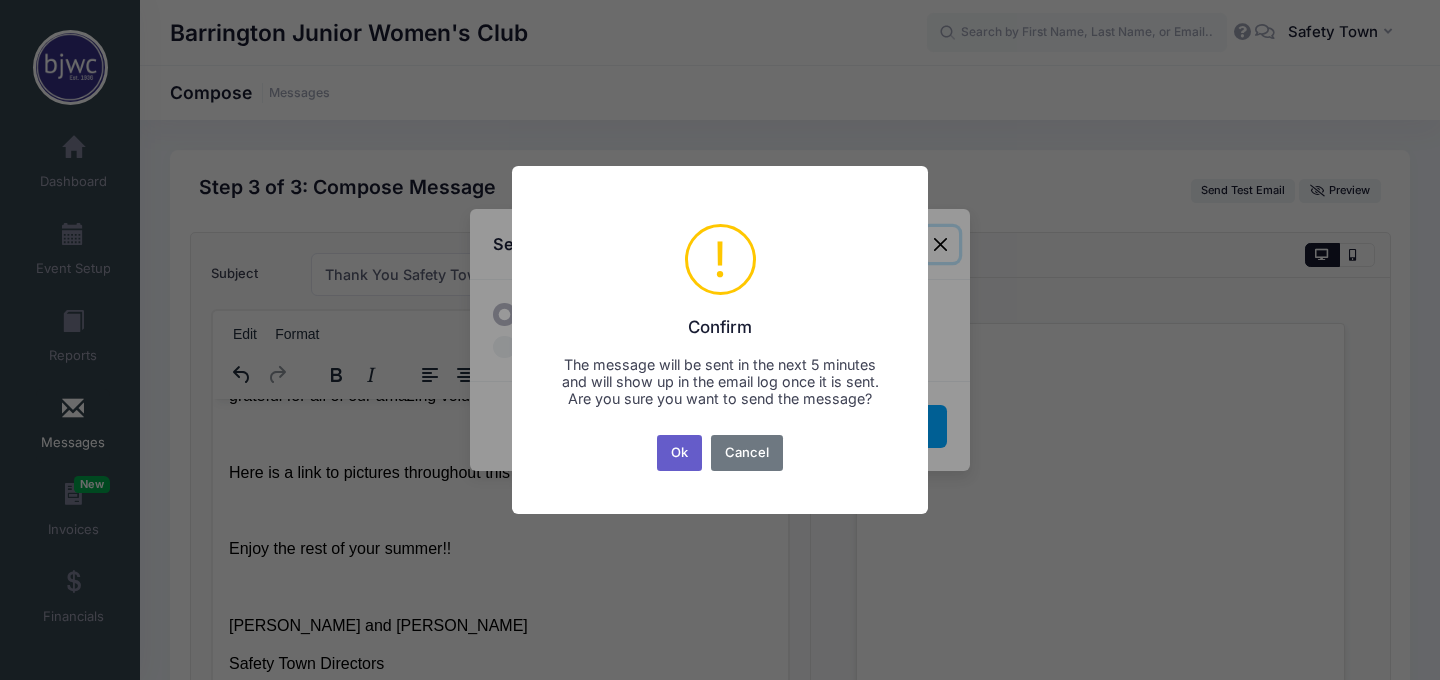 click on "Ok" at bounding box center [680, 453] 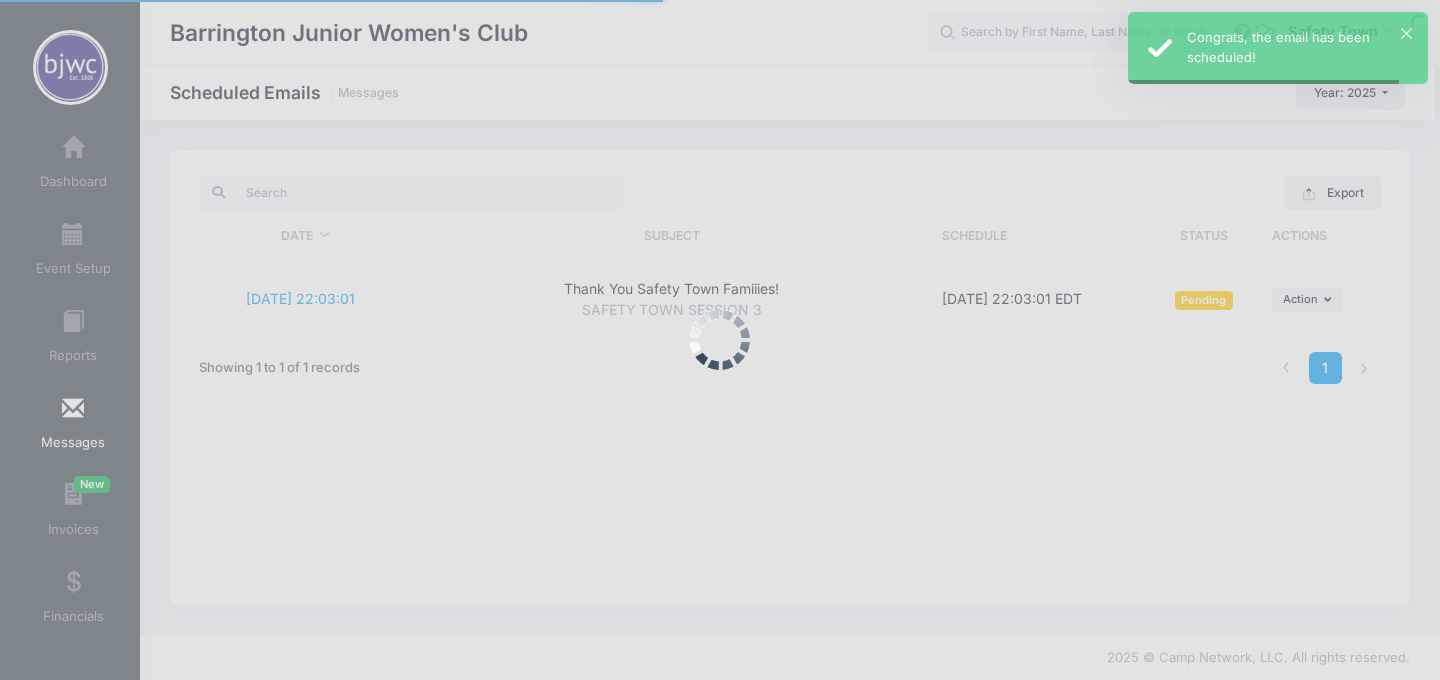 scroll, scrollTop: 0, scrollLeft: 0, axis: both 